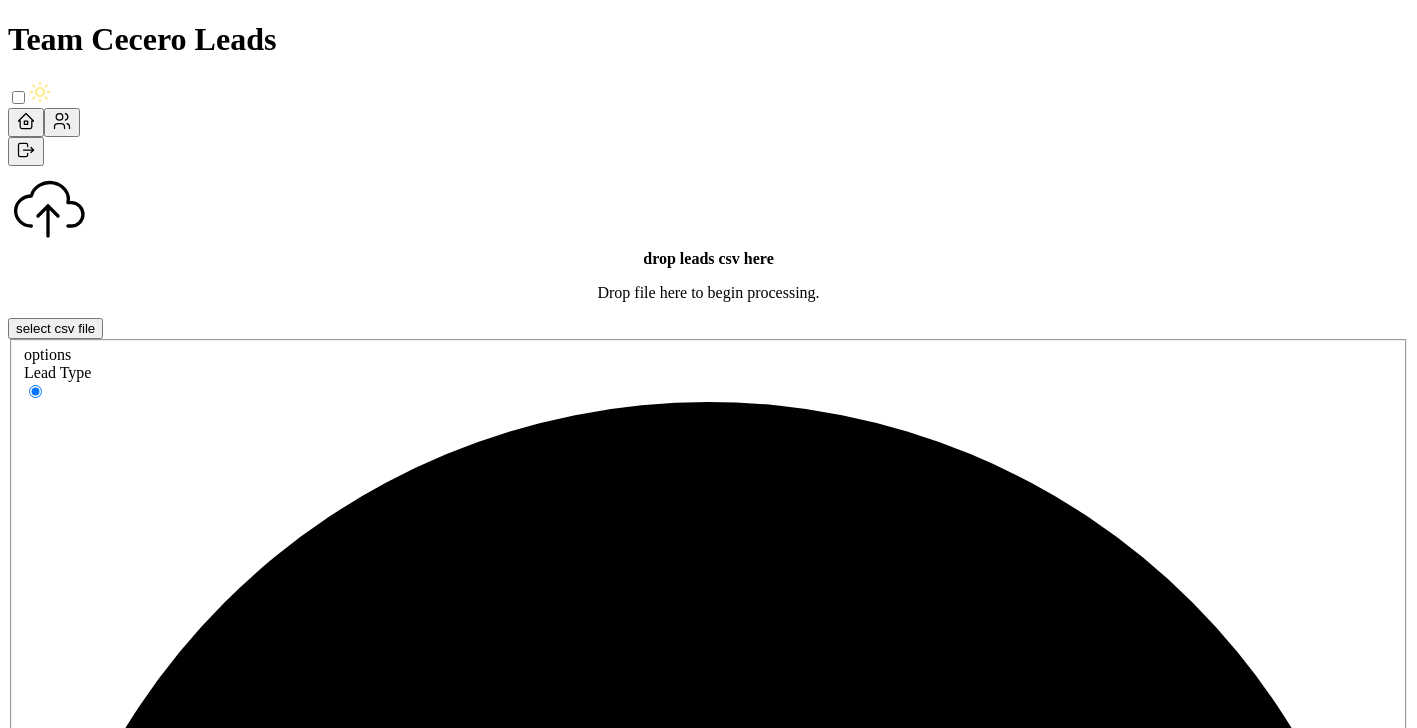 scroll, scrollTop: 0, scrollLeft: 0, axis: both 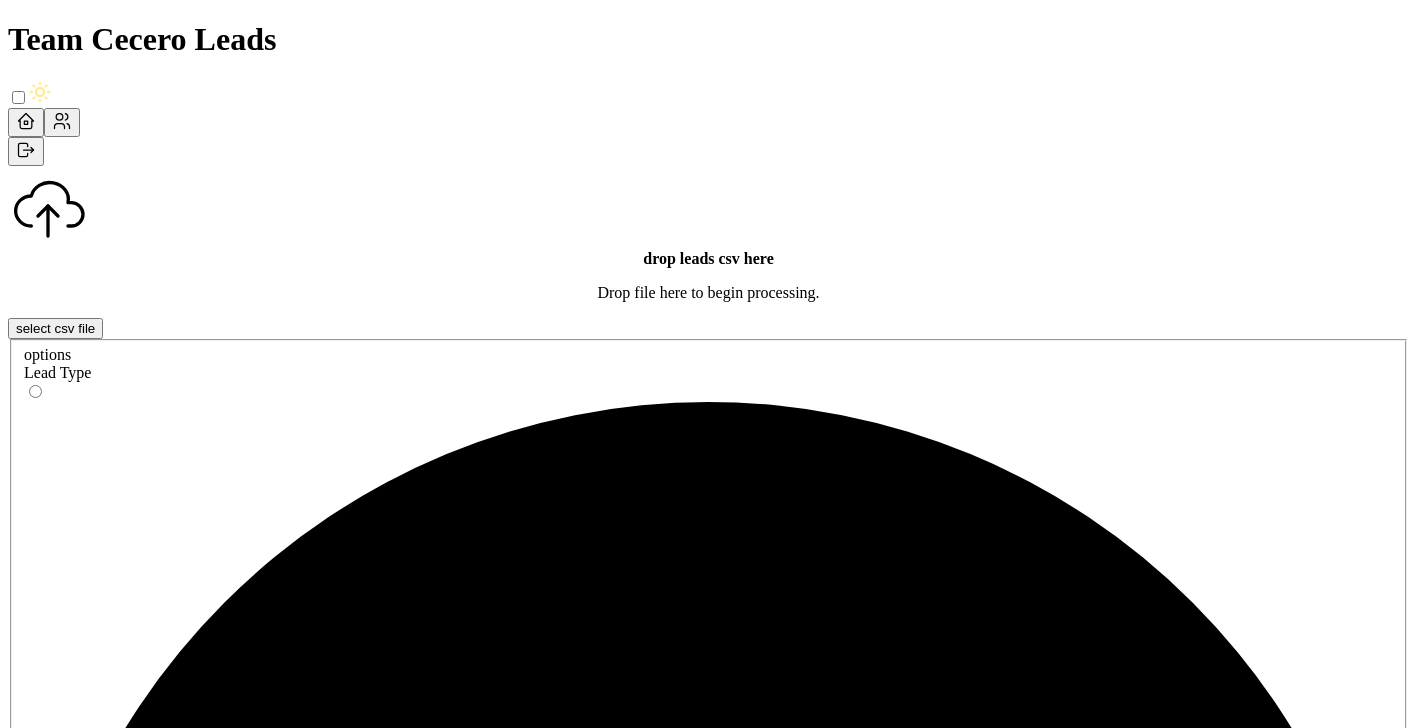 click on "imports/mike/1752091526821-TU Master List With Numbers 7-9-25.csv" at bounding box center [404, 3287] 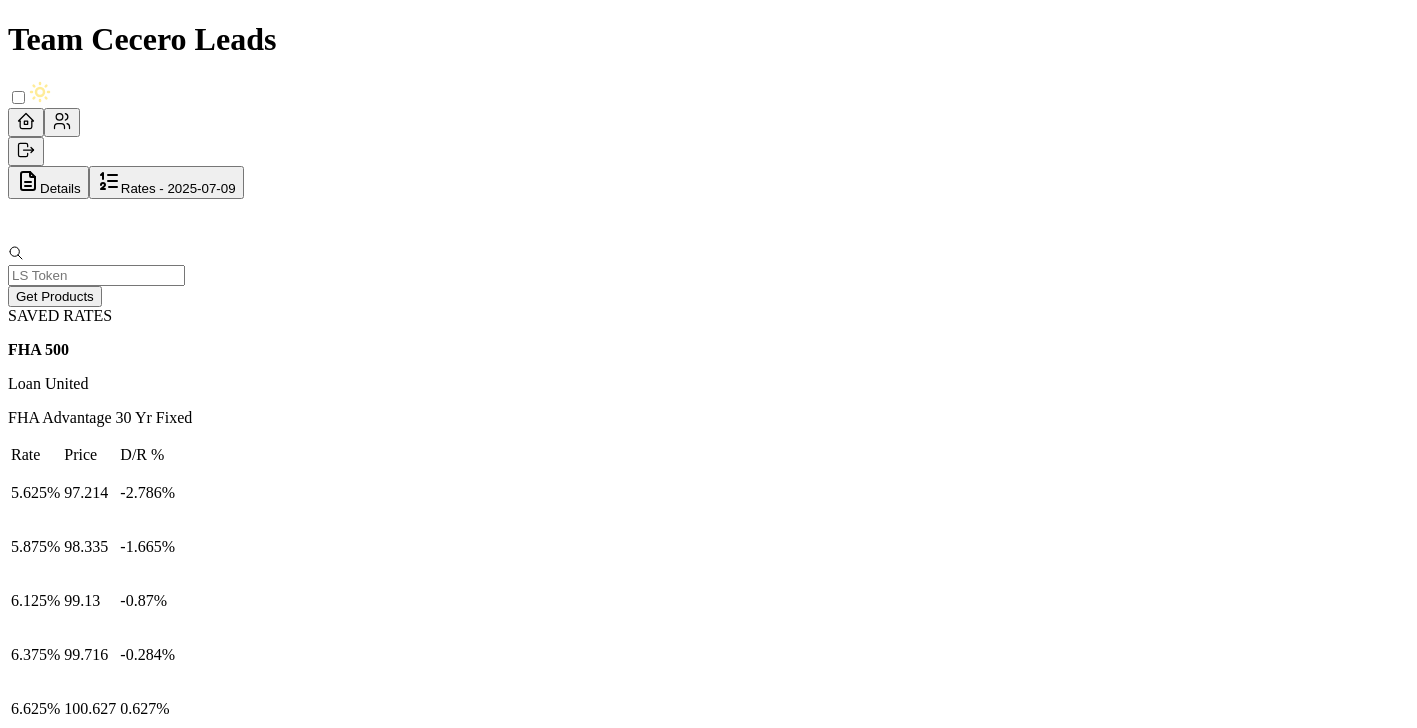 click at bounding box center [32, 174] 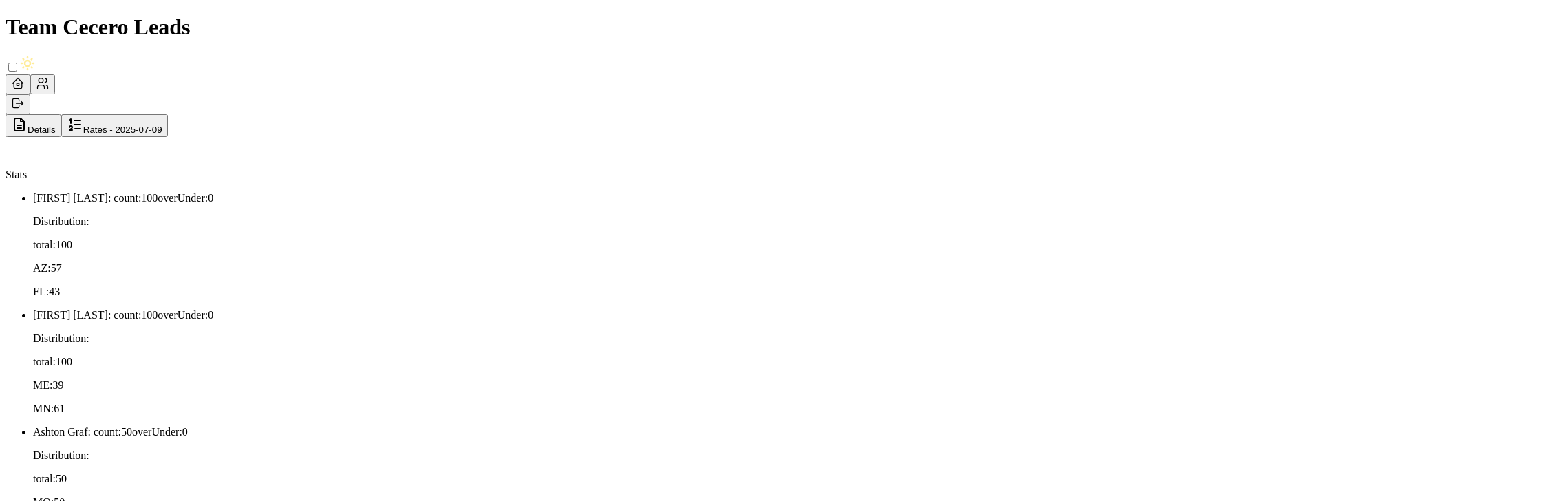 click on "generateId:generate_01jzrfh8j6fzxtnvz7d1ba9nma" at bounding box center (784, 4153) 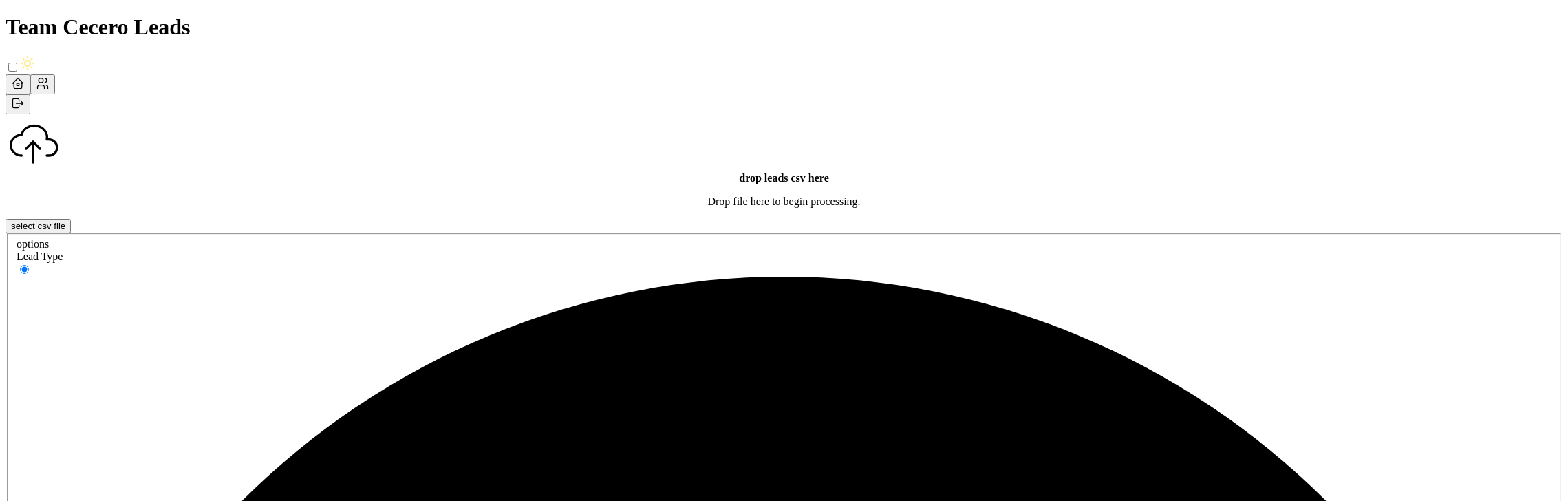 type 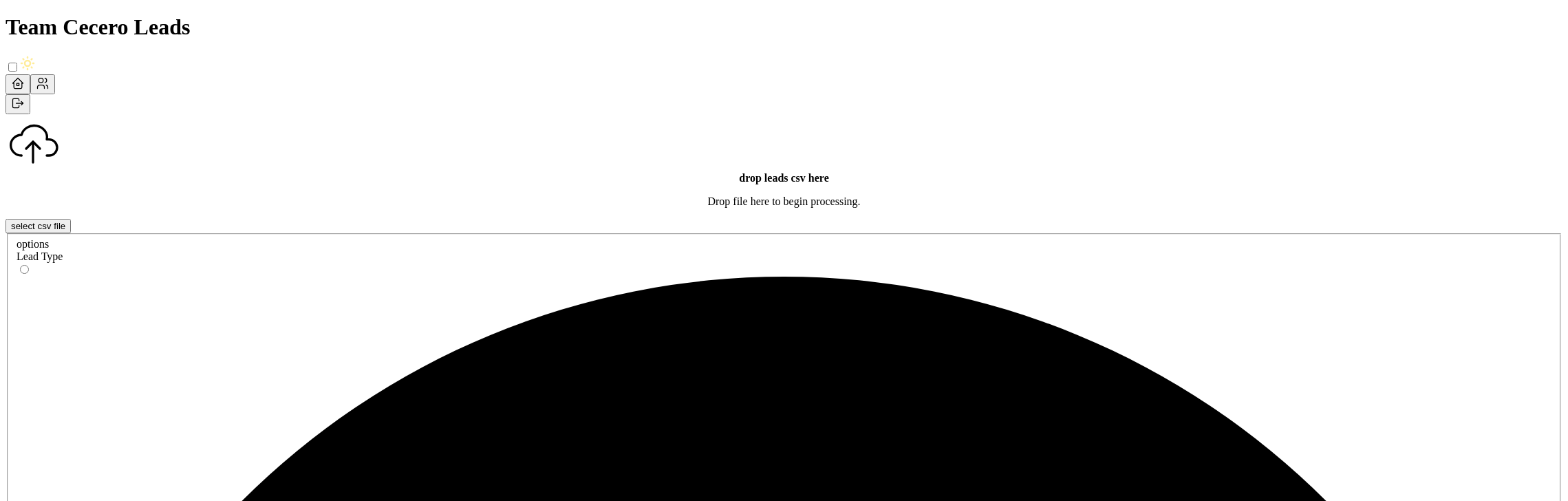 click on "imports/mike/1752091526821-TU Master List With Numbers 7-9-25.csv" at bounding box center [278, 3449] 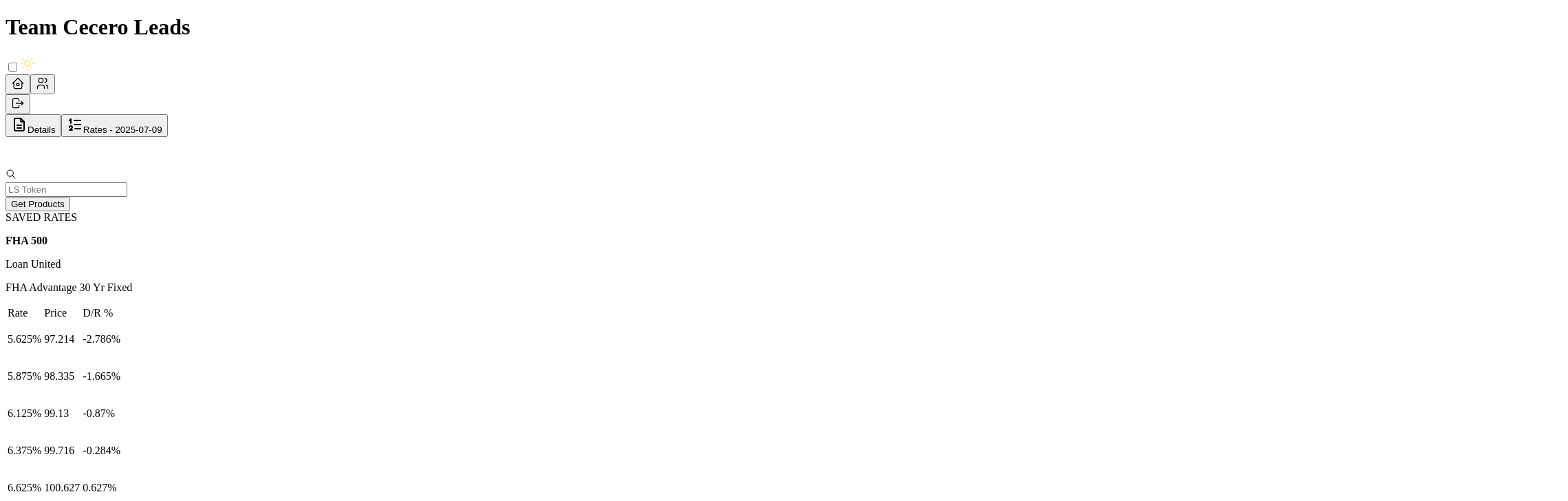 click on "Details" at bounding box center [33, 125] 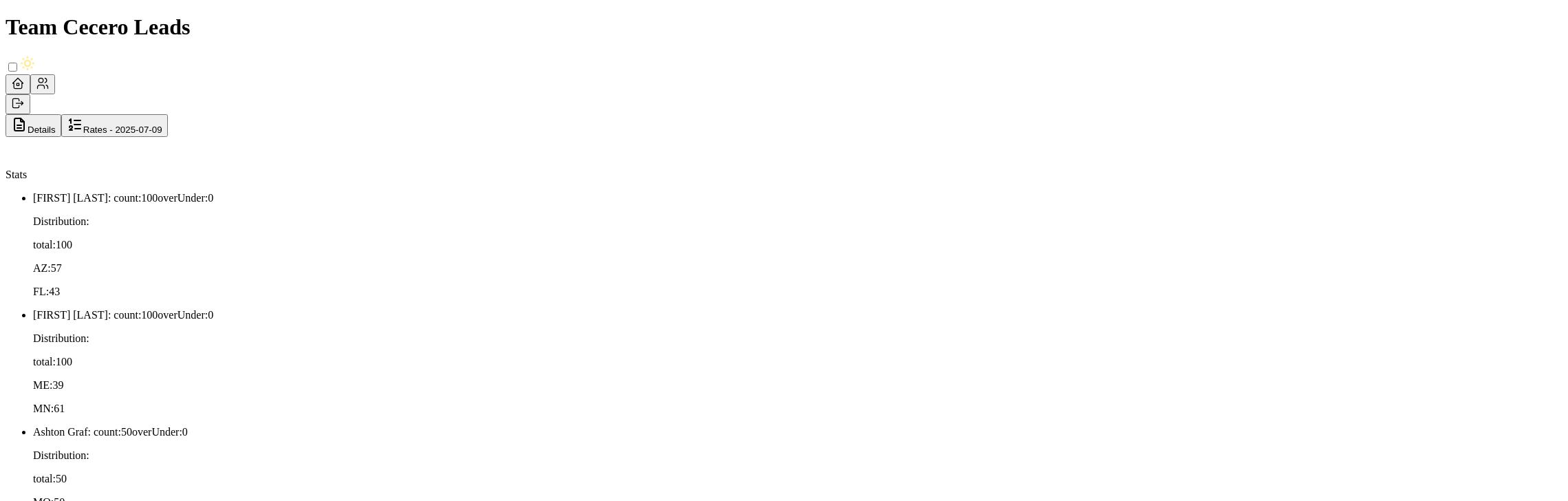 click on "quotesGenerated:2910" at bounding box center [784, 4153] 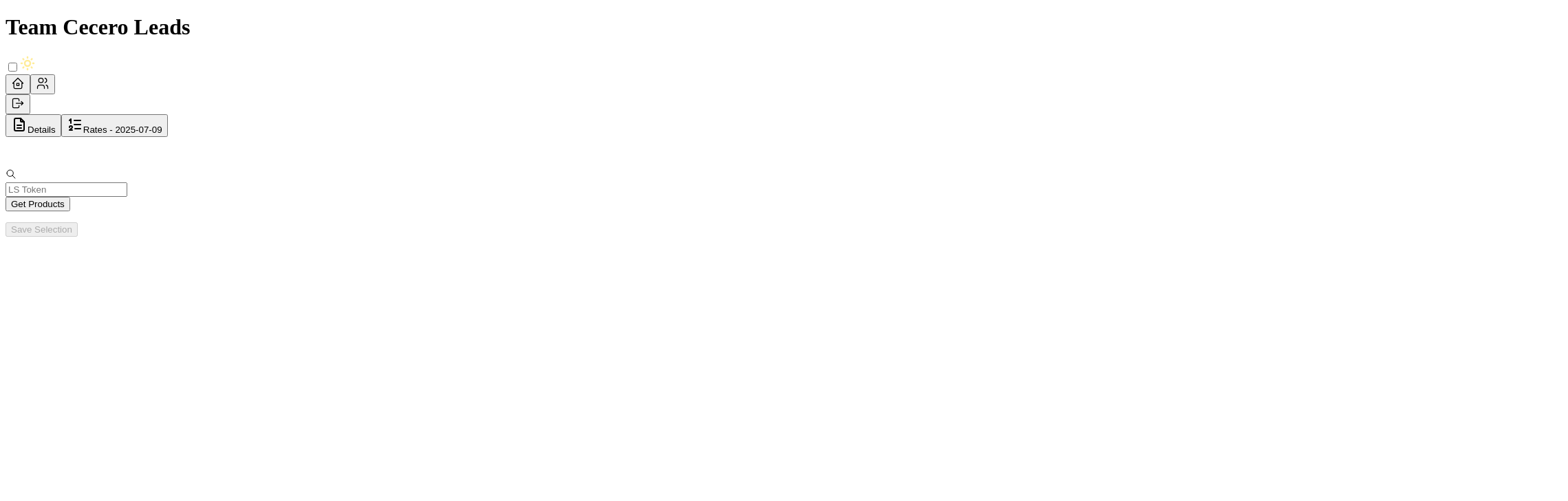 scroll, scrollTop: 0, scrollLeft: 0, axis: both 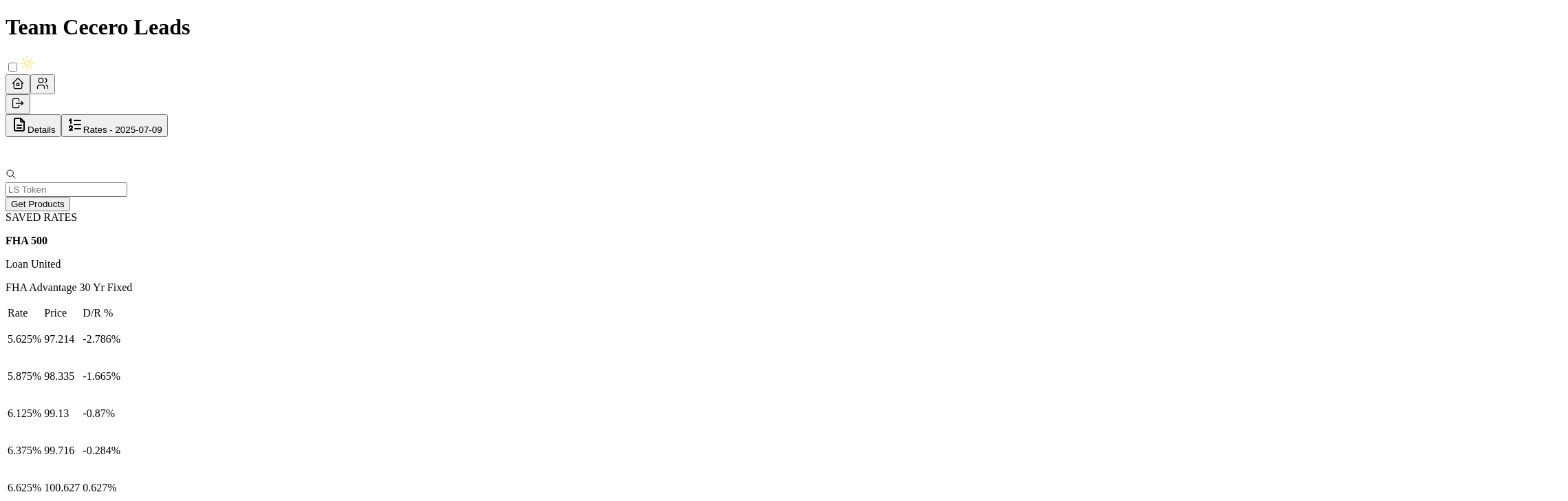 click at bounding box center [19, 125] 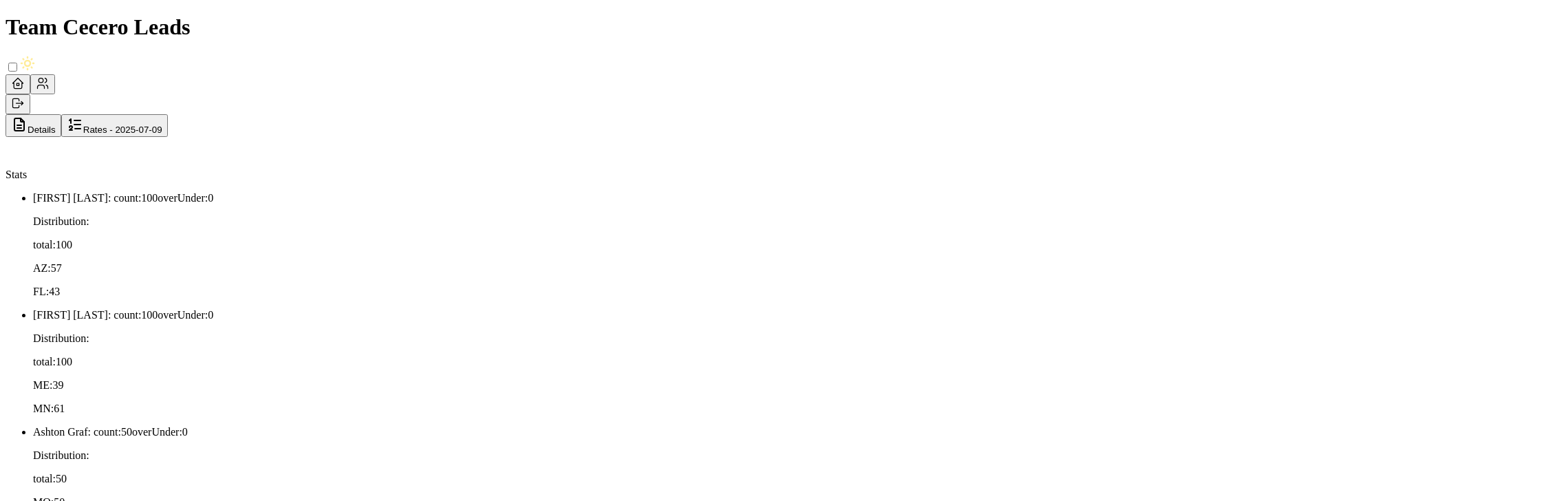 type 